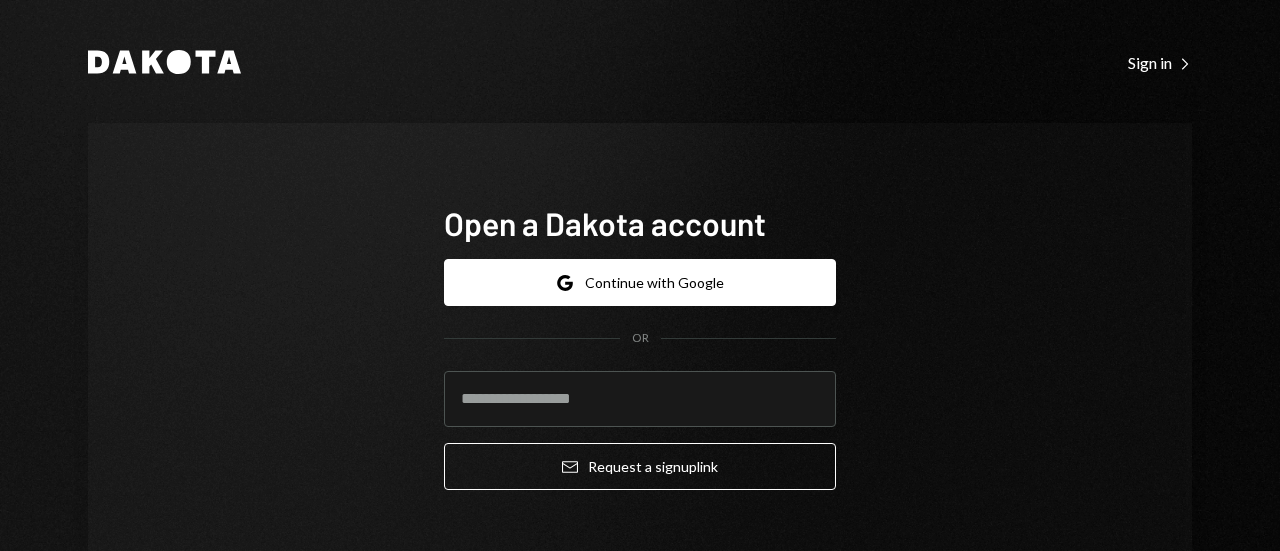 scroll, scrollTop: 0, scrollLeft: 0, axis: both 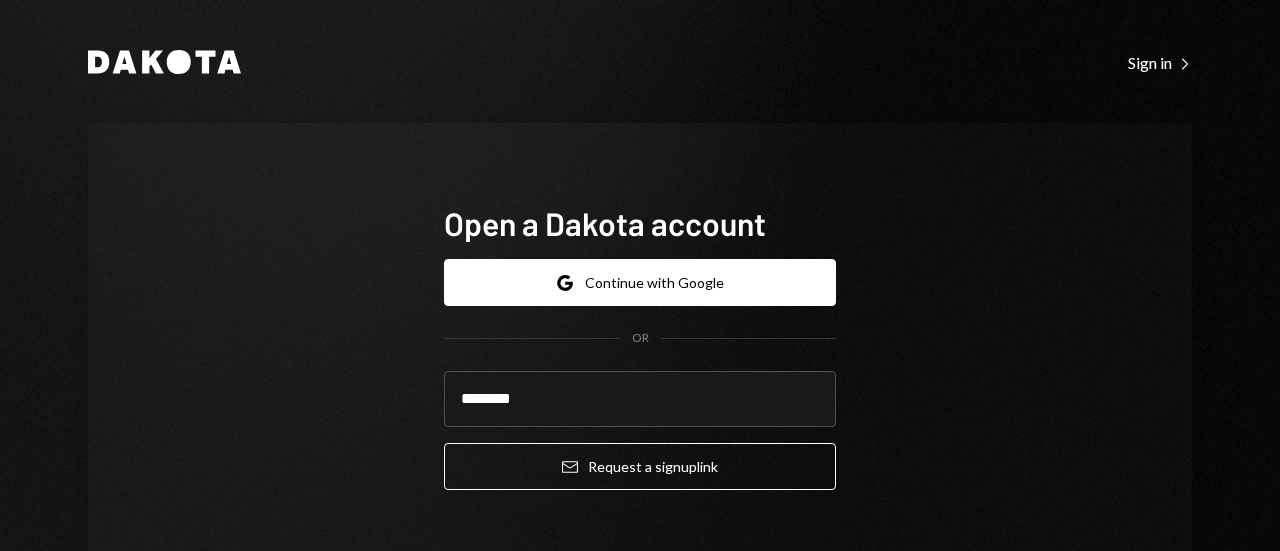 type on "**********" 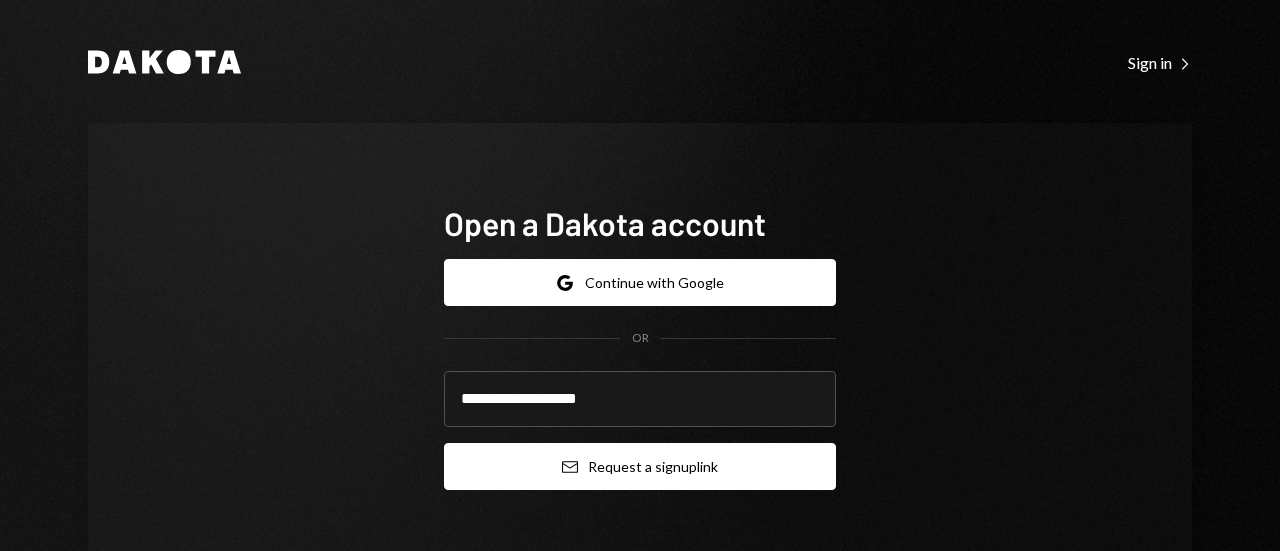 drag, startPoint x: 631, startPoint y: 454, endPoint x: 622, endPoint y: 449, distance: 10.29563 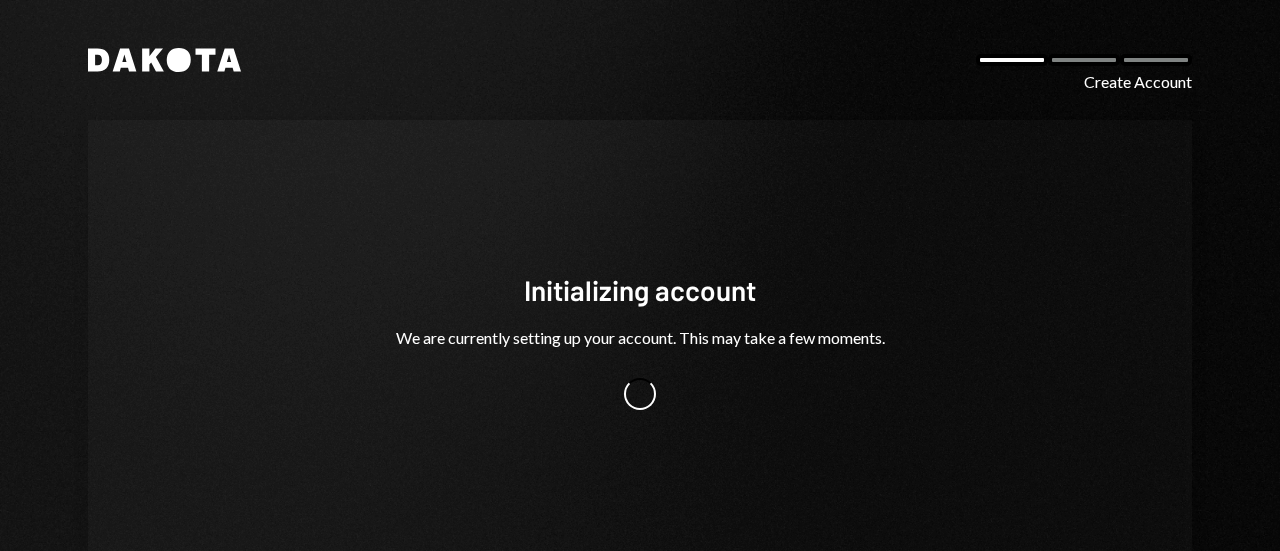scroll, scrollTop: 0, scrollLeft: 0, axis: both 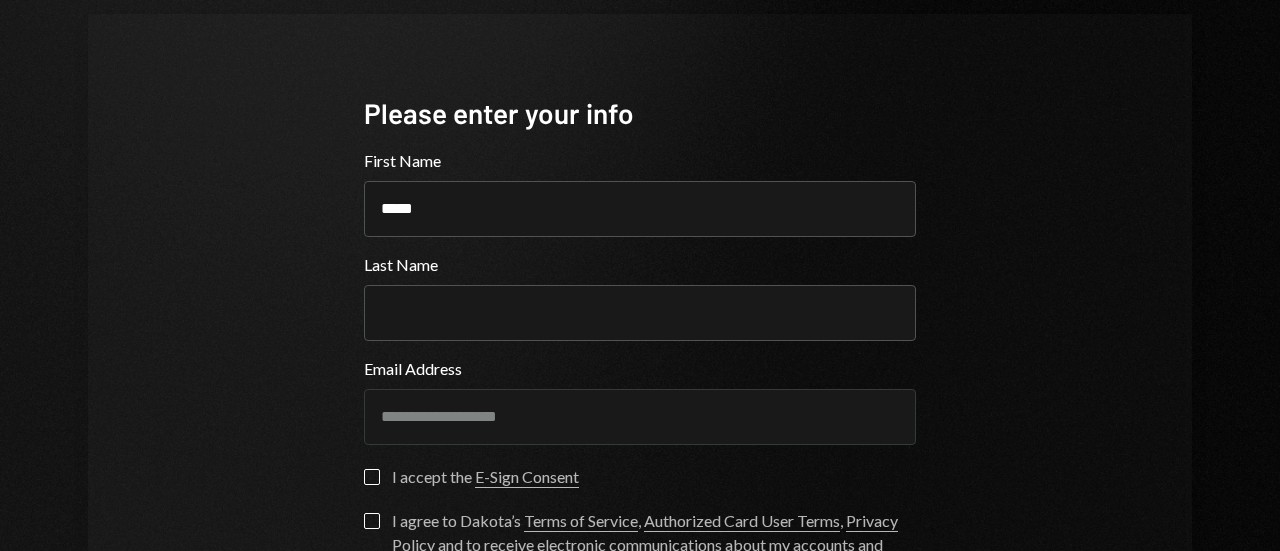 type on "*****" 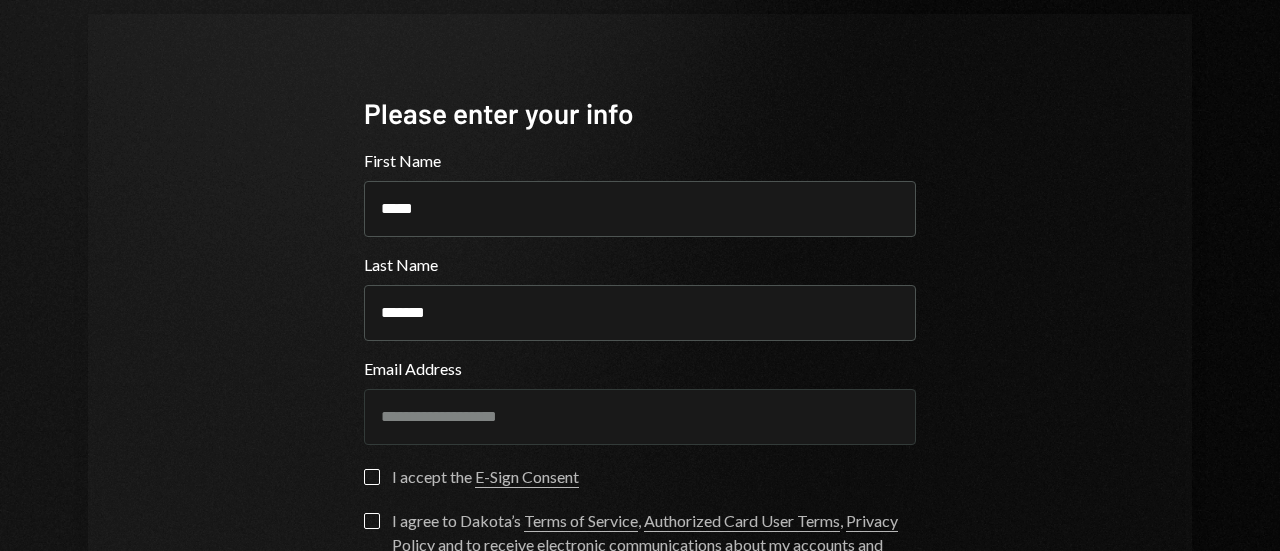 type on "*******" 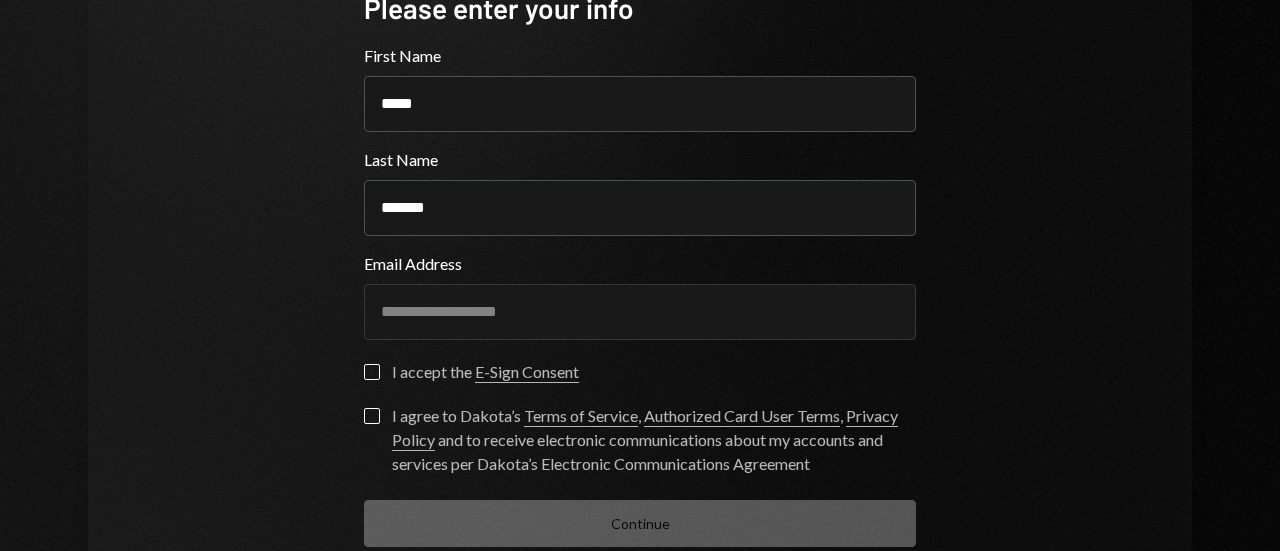 scroll, scrollTop: 212, scrollLeft: 0, axis: vertical 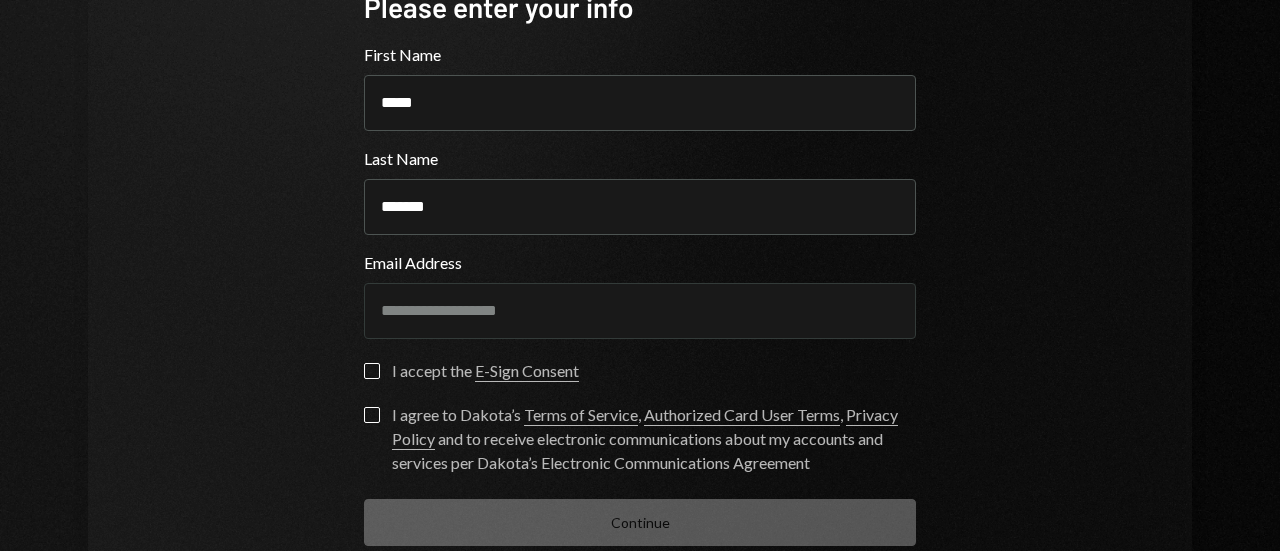 click on "on I accept the   E-Sign Consent" at bounding box center (471, 373) 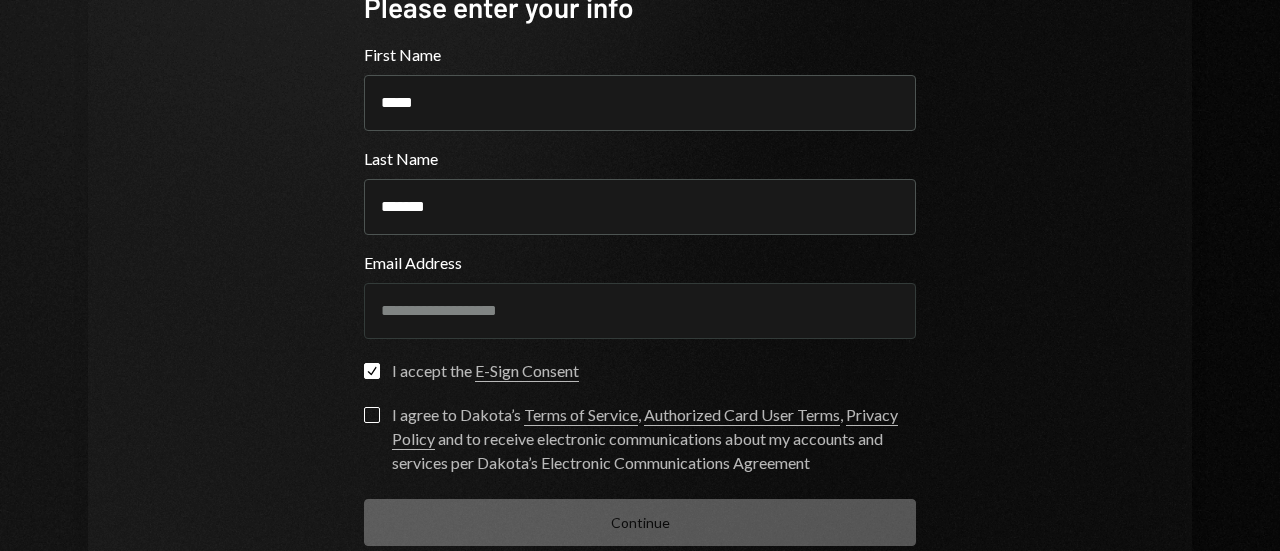 click on "I agree to Dakota’s   Terms of Service ,   Authorized Card User Terms ,   Privacy Policy   and to receive electronic communications about my accounts and services per Dakota’s Electronic Communications Agreement" at bounding box center [640, 441] 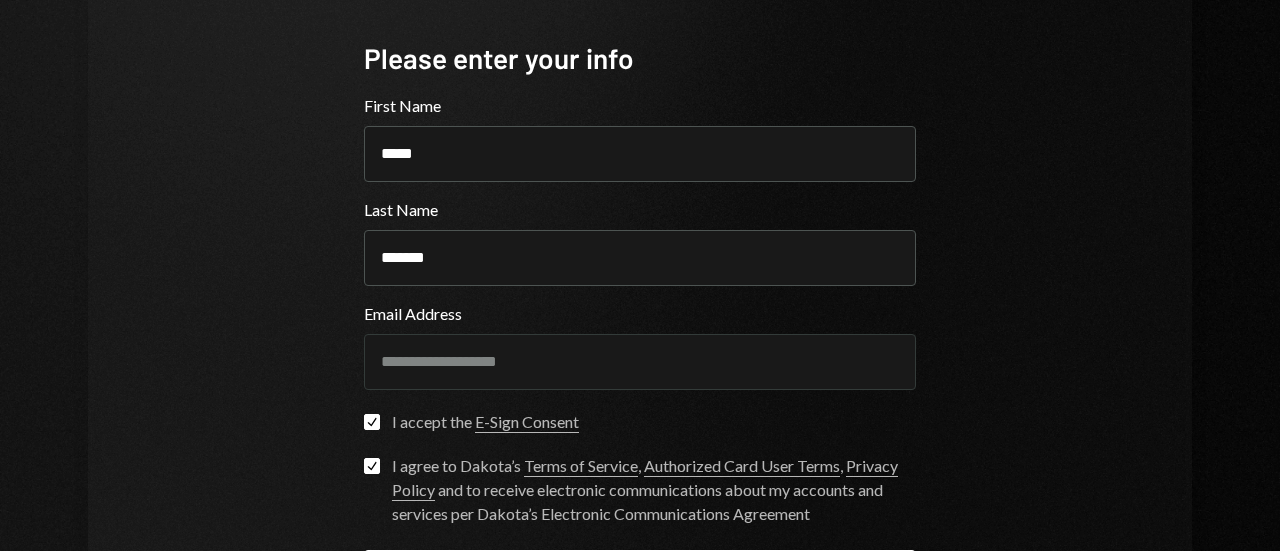 scroll, scrollTop: 334, scrollLeft: 0, axis: vertical 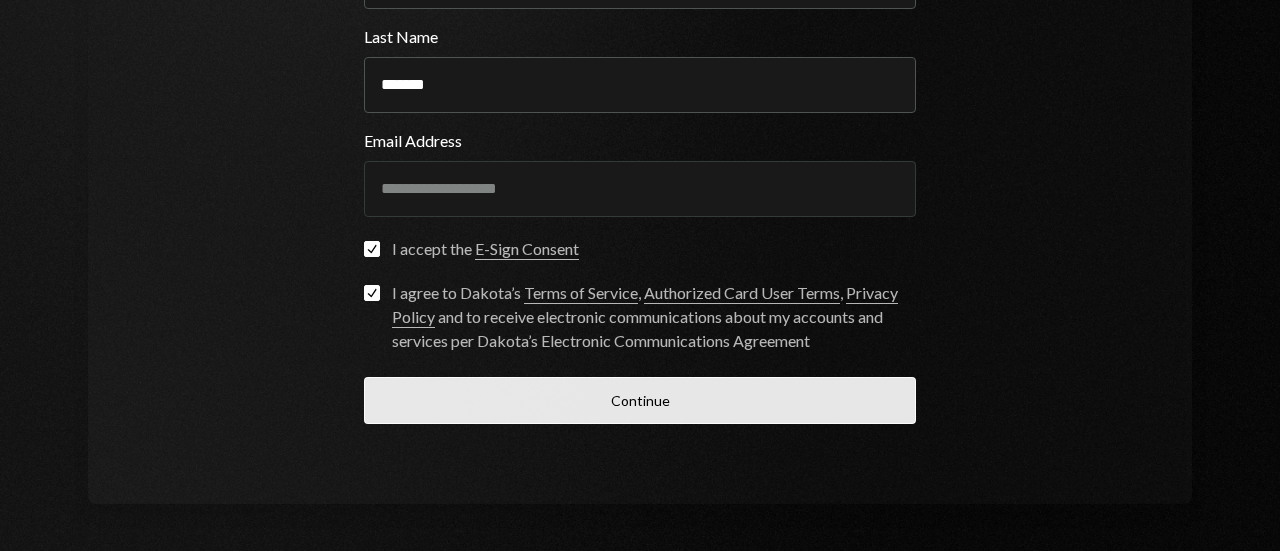 click on "Continue" at bounding box center (640, 400) 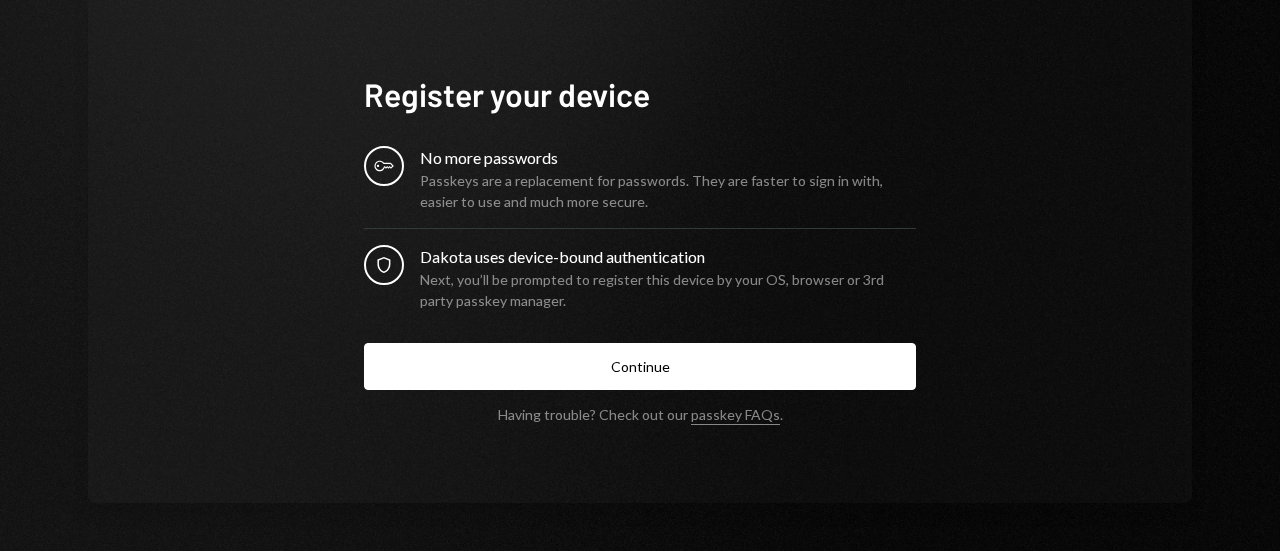 scroll, scrollTop: 126, scrollLeft: 0, axis: vertical 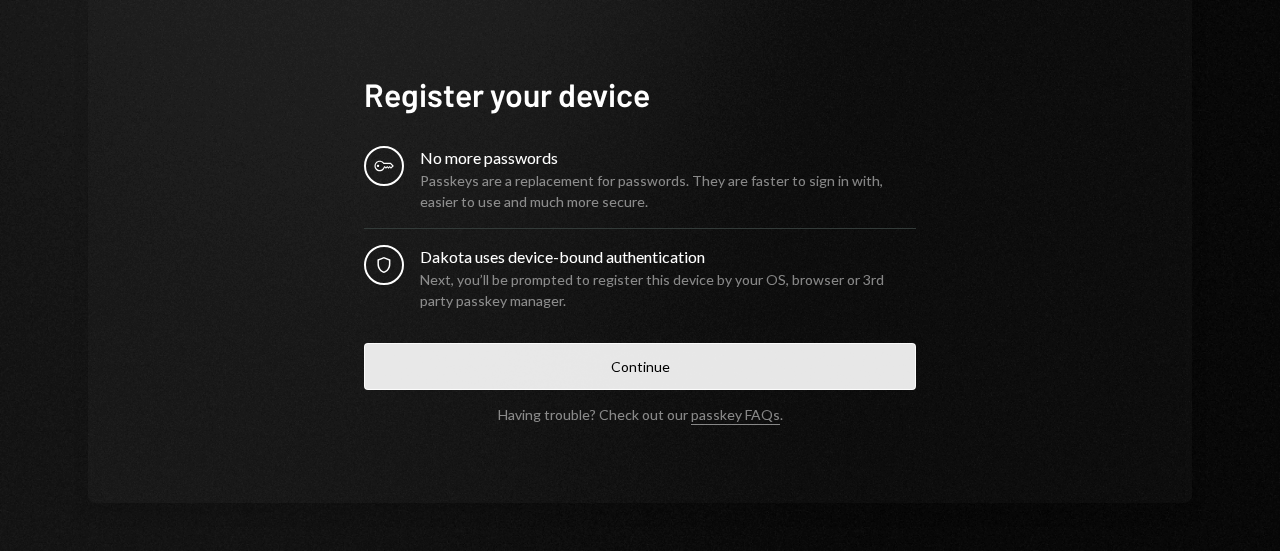 click on "Continue" at bounding box center (640, 366) 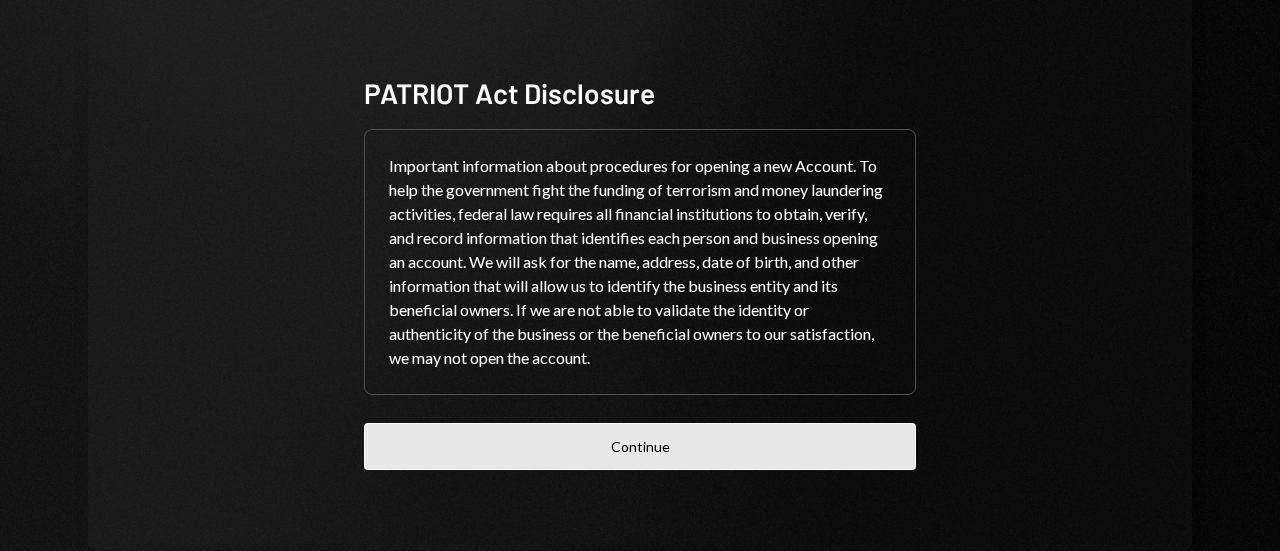 click on "Continue" at bounding box center (640, 446) 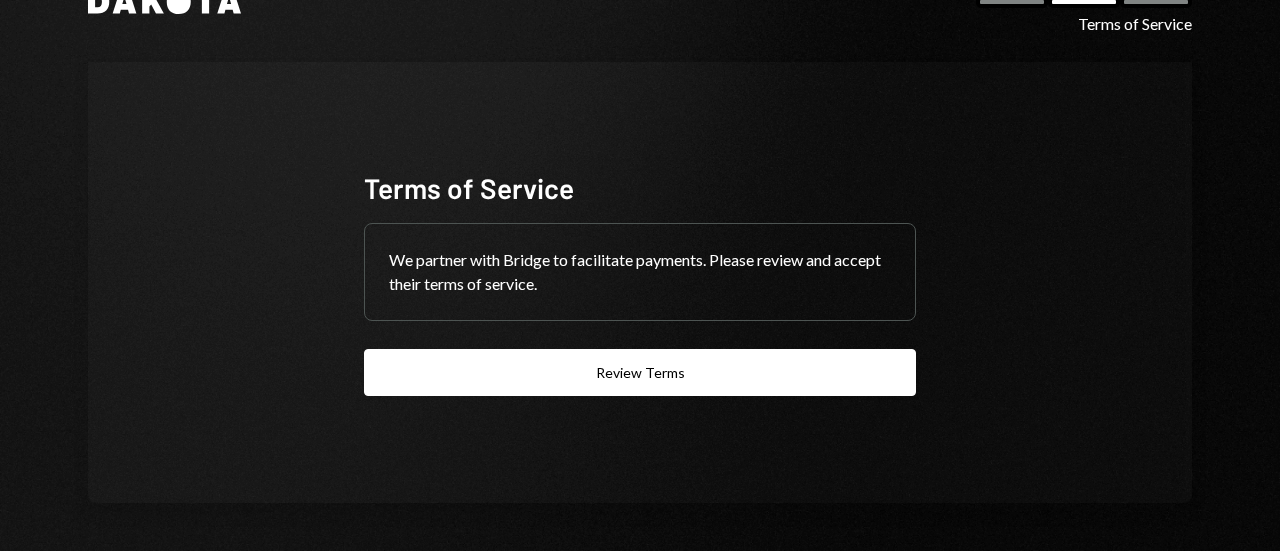 scroll, scrollTop: 58, scrollLeft: 0, axis: vertical 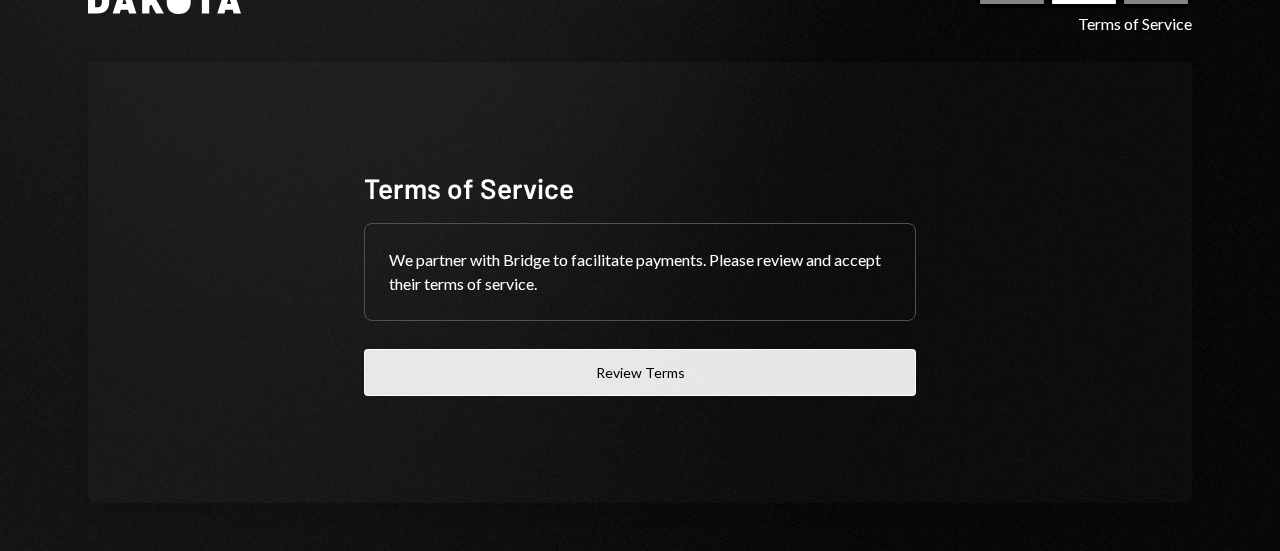 click on "Review Terms" at bounding box center (640, 372) 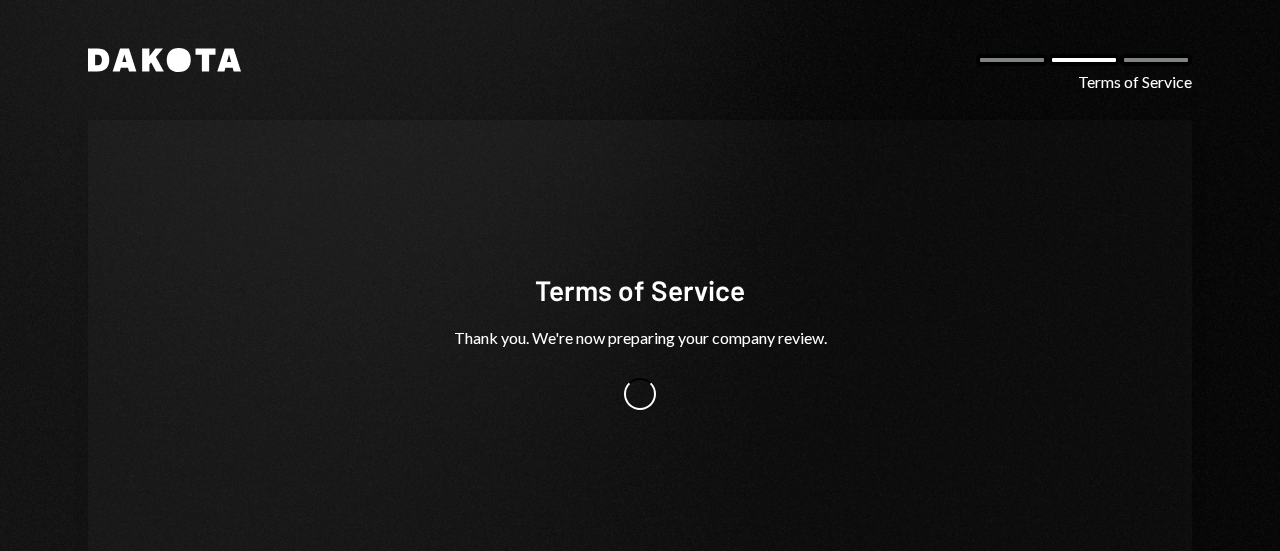 scroll, scrollTop: 0, scrollLeft: 0, axis: both 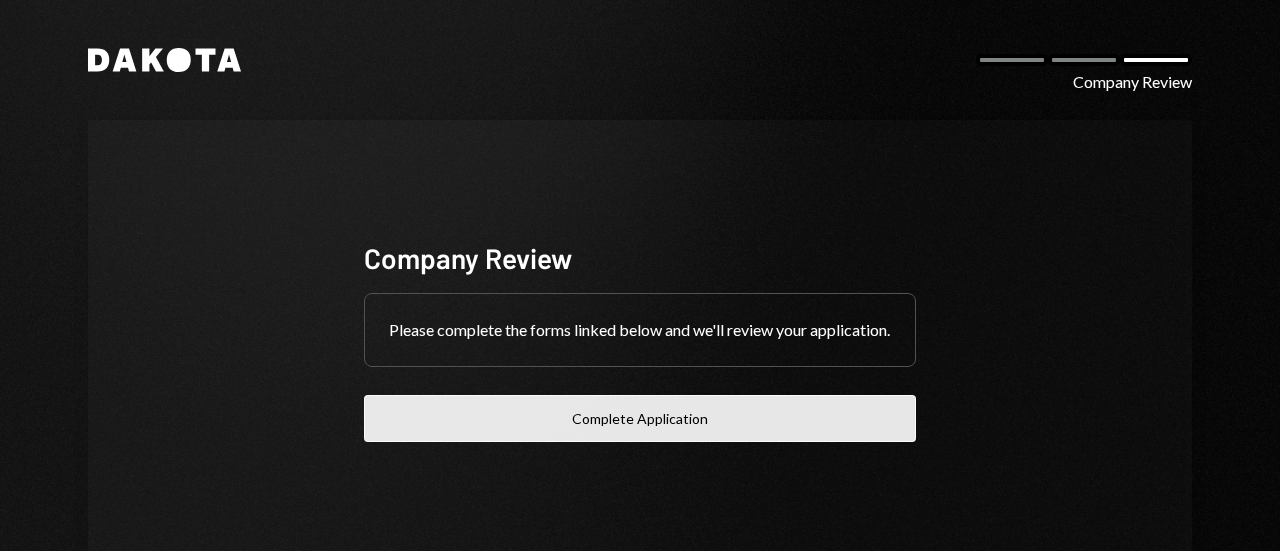 click on "Complete Application" at bounding box center [640, 418] 